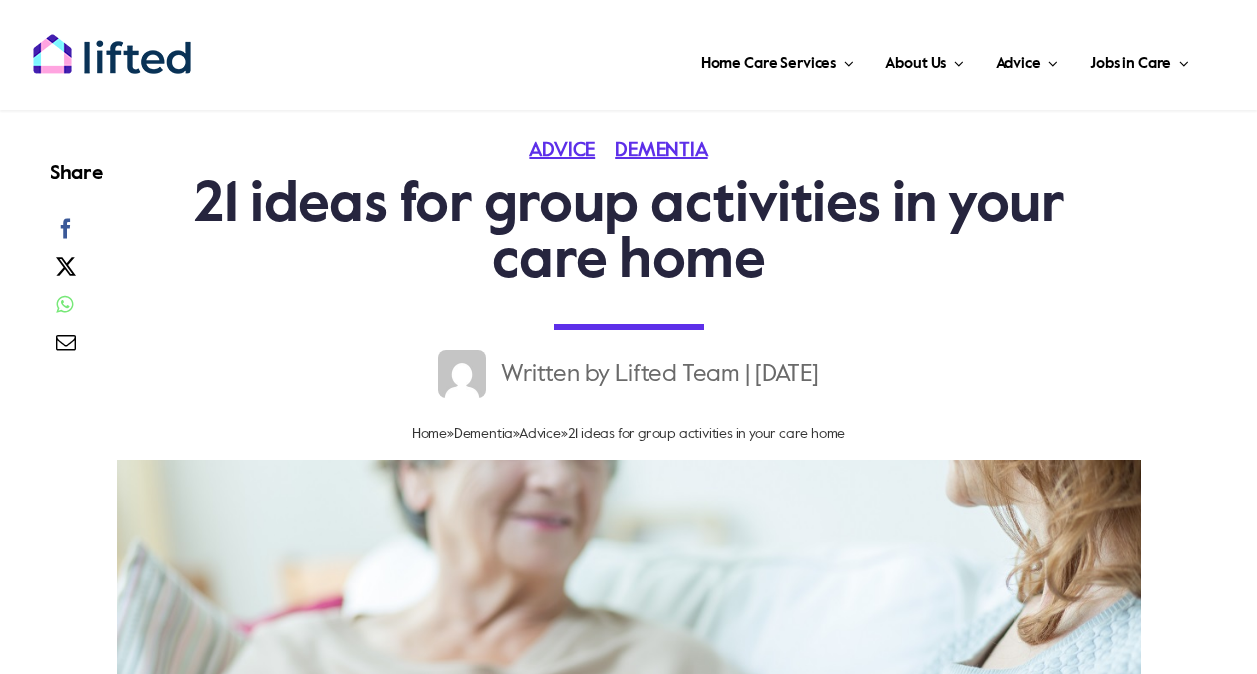 scroll, scrollTop: 2000, scrollLeft: 0, axis: vertical 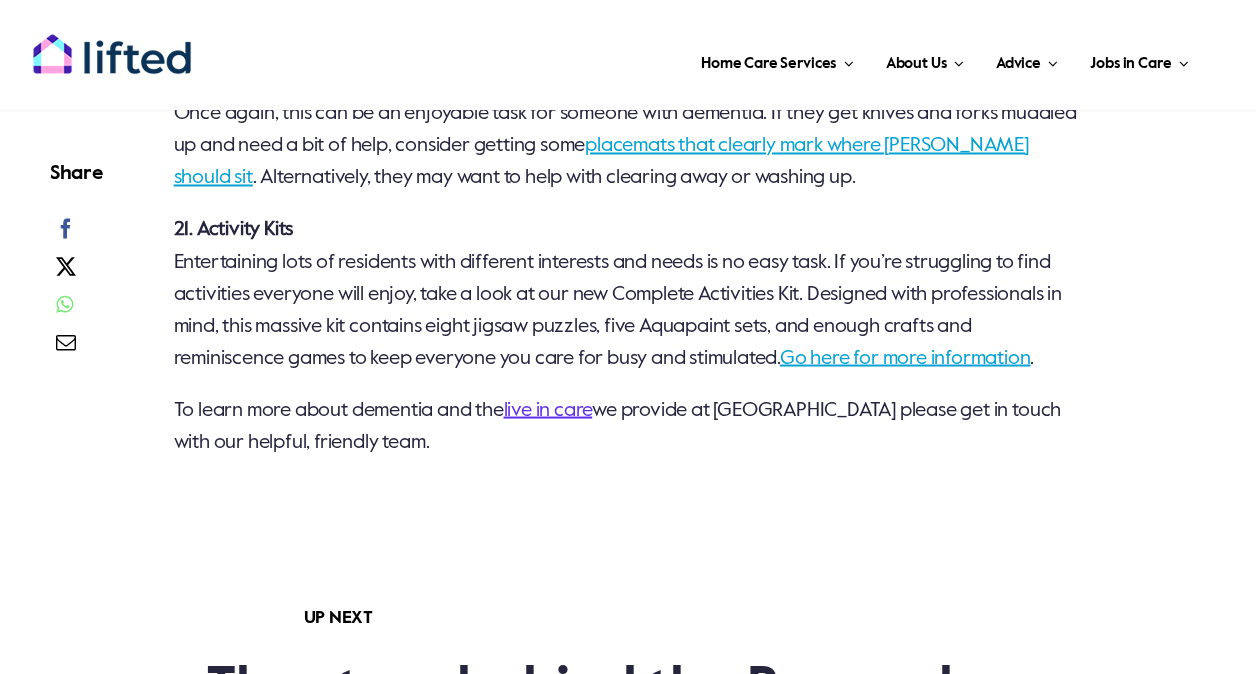 click on "Go here for more information" at bounding box center (905, 358) 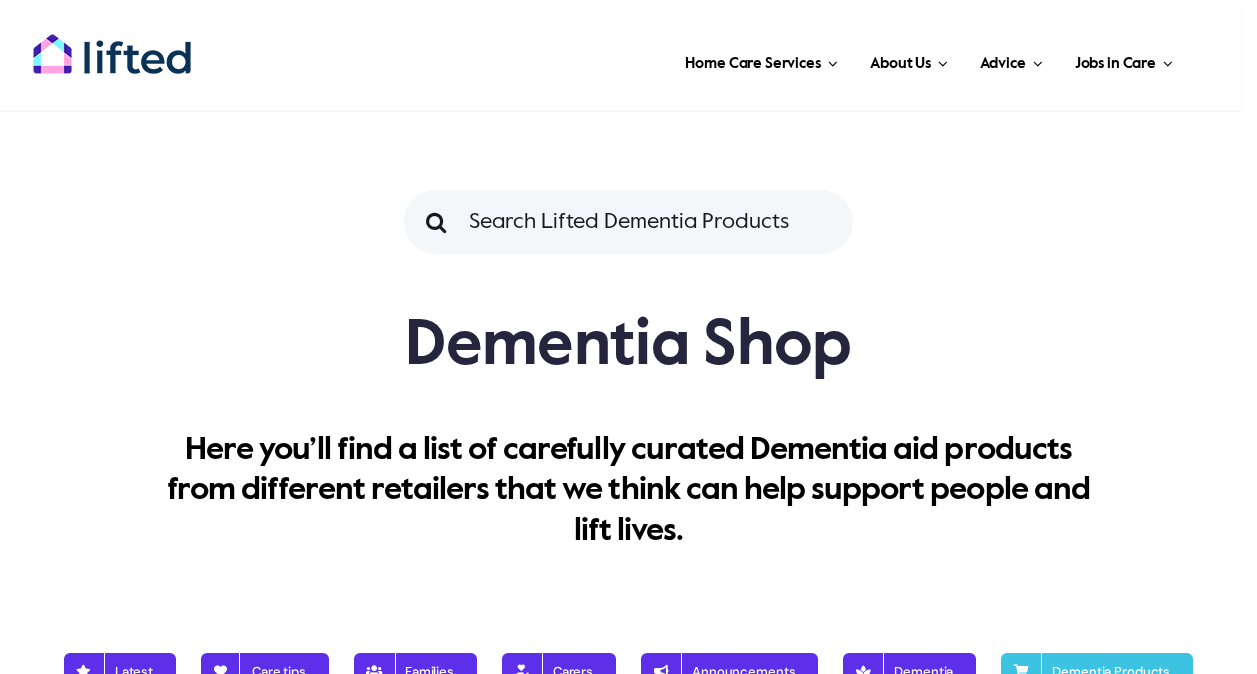 scroll, scrollTop: 0, scrollLeft: 0, axis: both 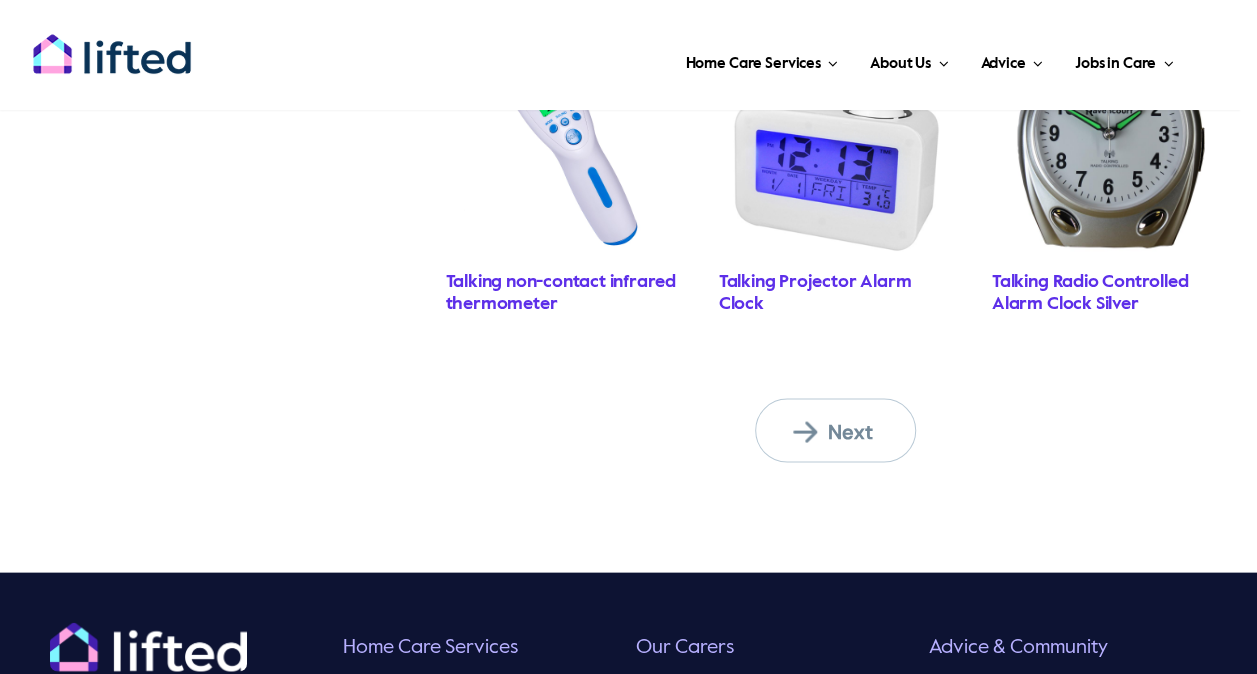 click on "Next" at bounding box center (835, 430) 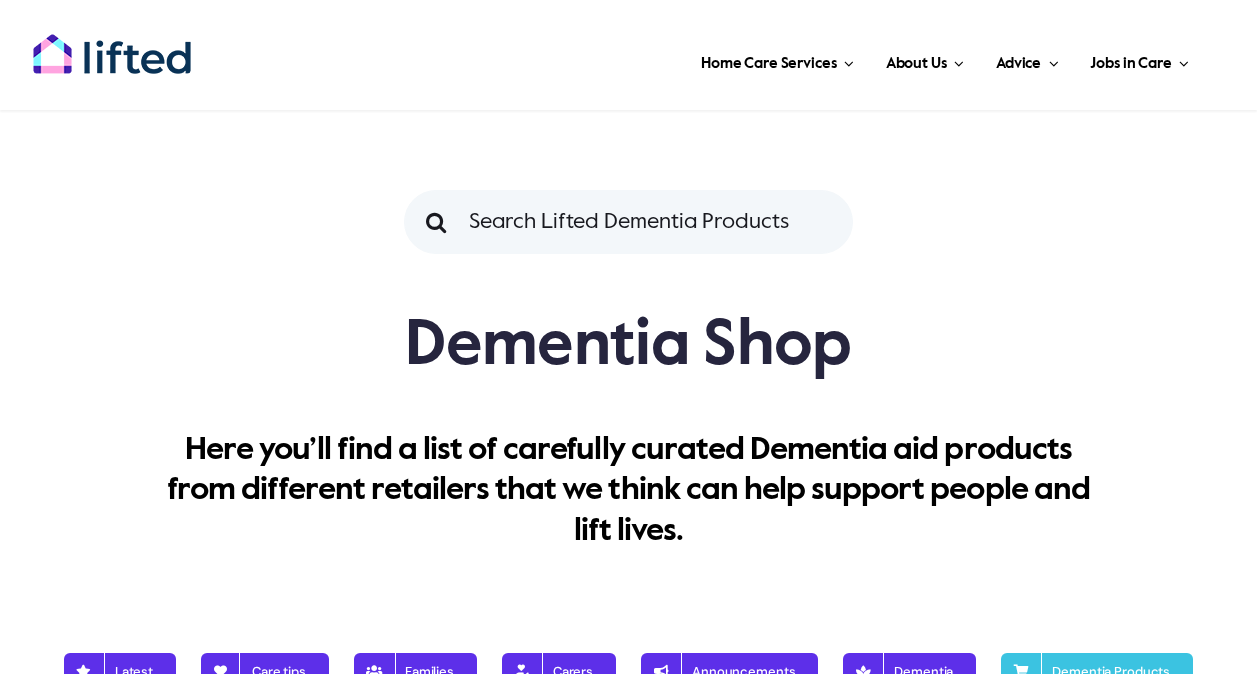 scroll, scrollTop: 0, scrollLeft: 0, axis: both 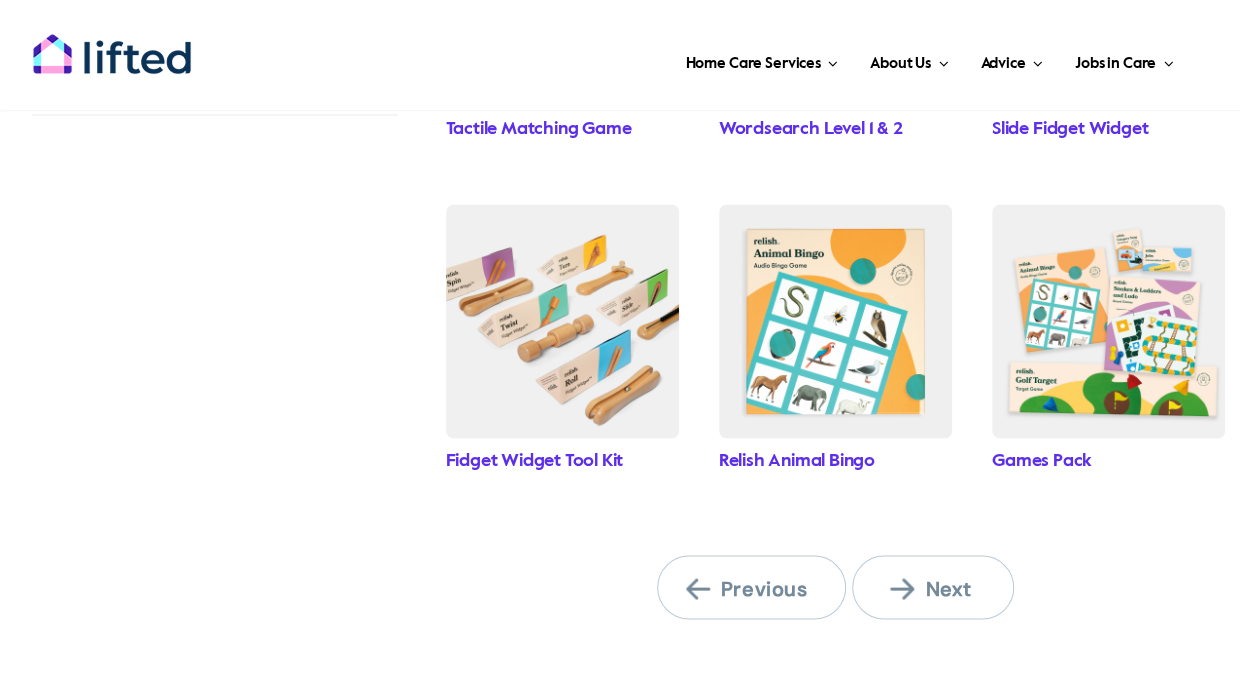 click on "Next" at bounding box center (932, 587) 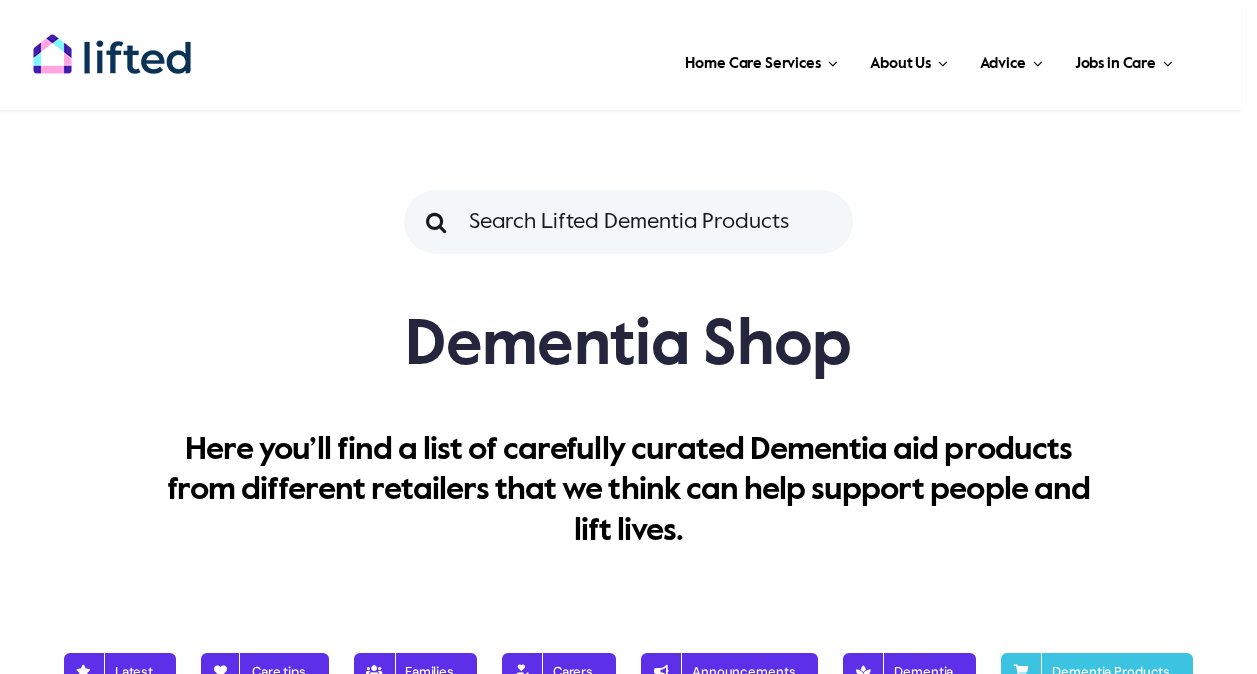 scroll, scrollTop: 0, scrollLeft: 0, axis: both 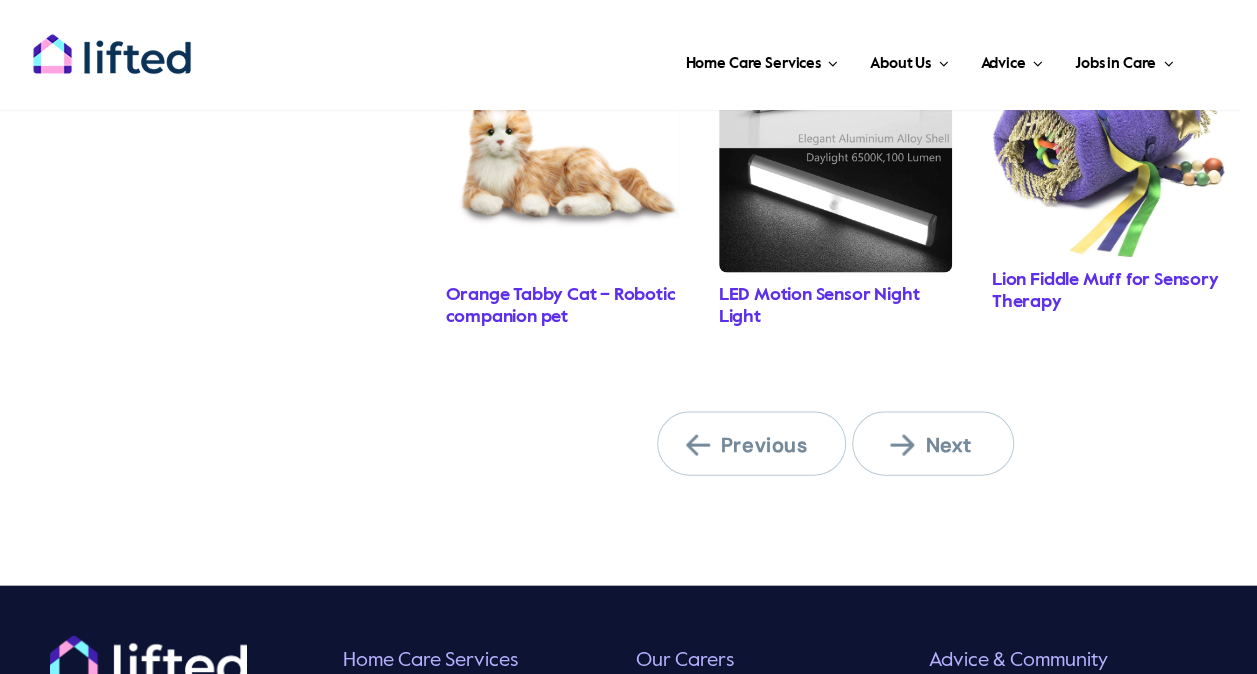 click on "Next" at bounding box center [945, 445] 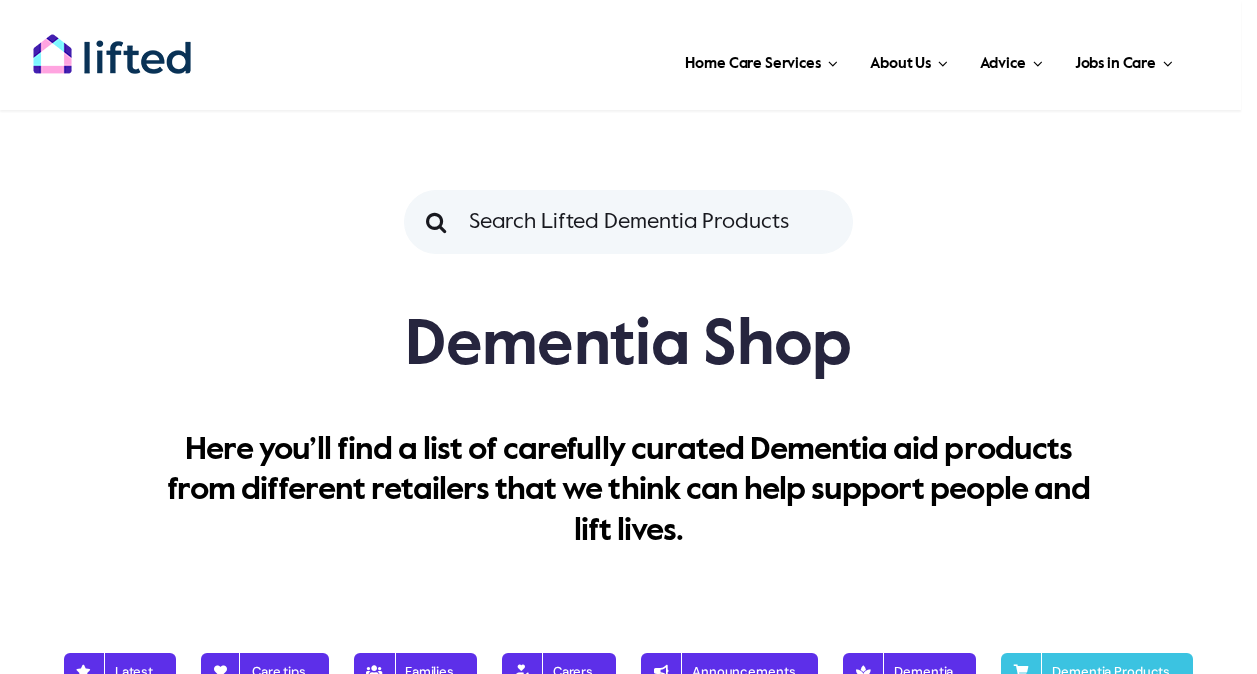 scroll, scrollTop: 0, scrollLeft: 0, axis: both 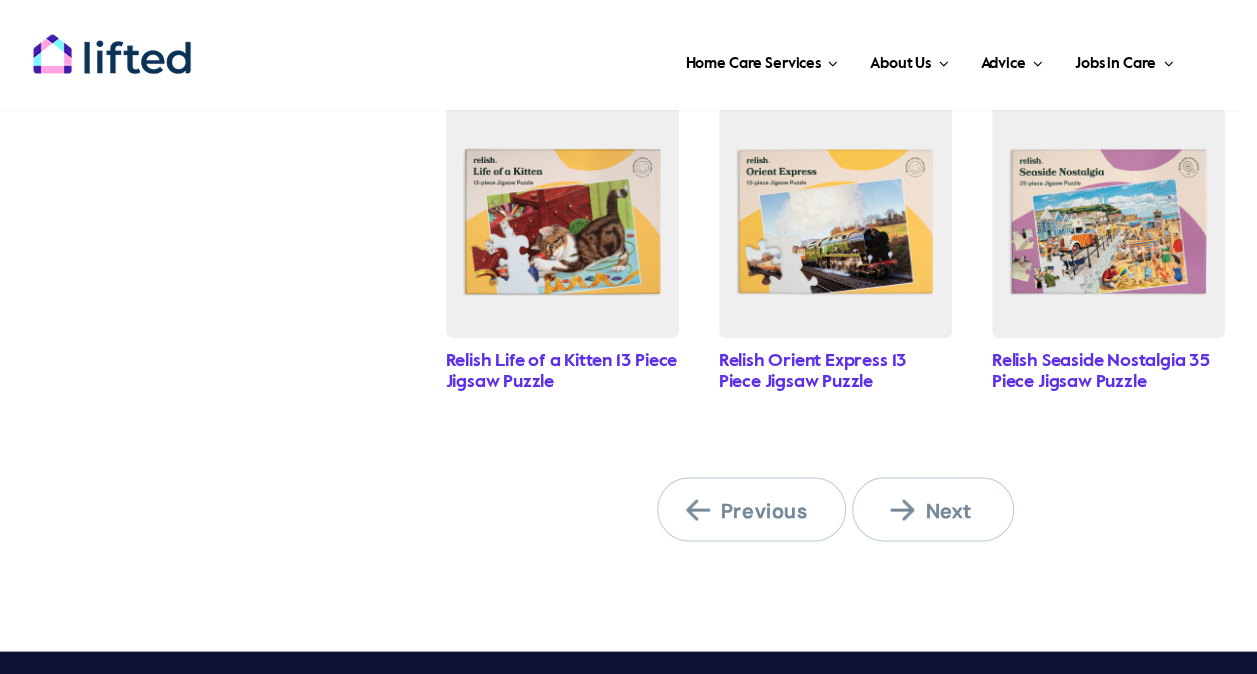 click on "Next" at bounding box center (932, 509) 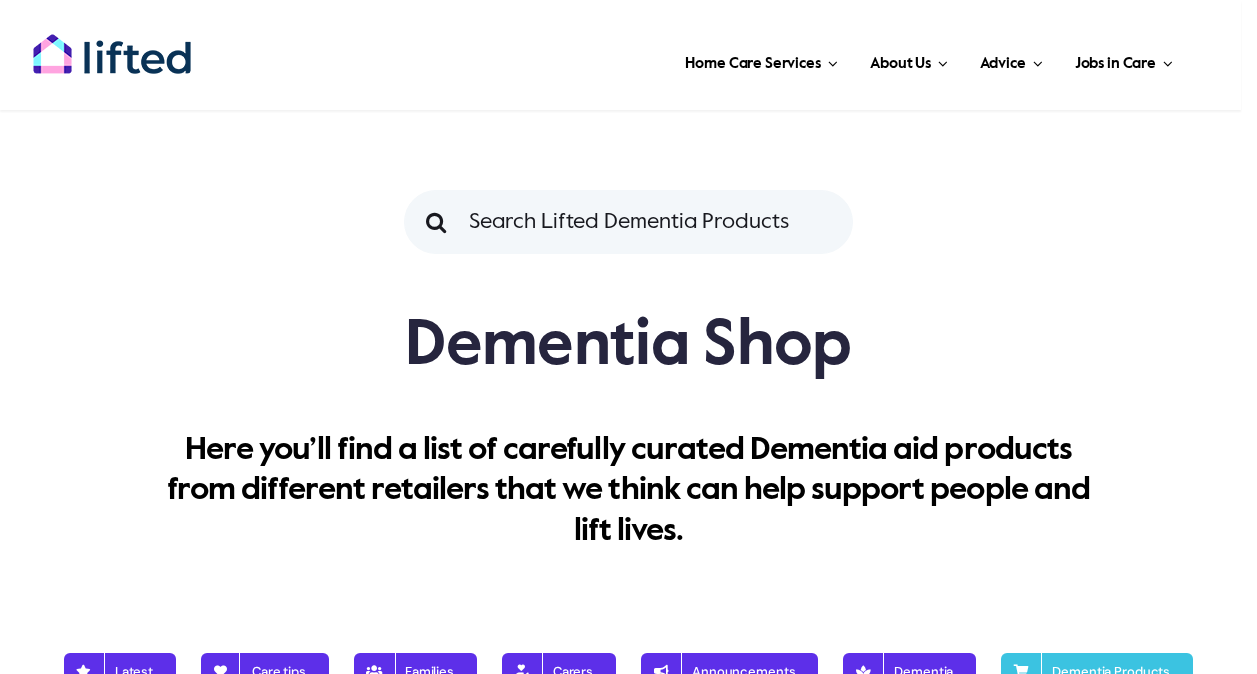 scroll, scrollTop: 0, scrollLeft: 0, axis: both 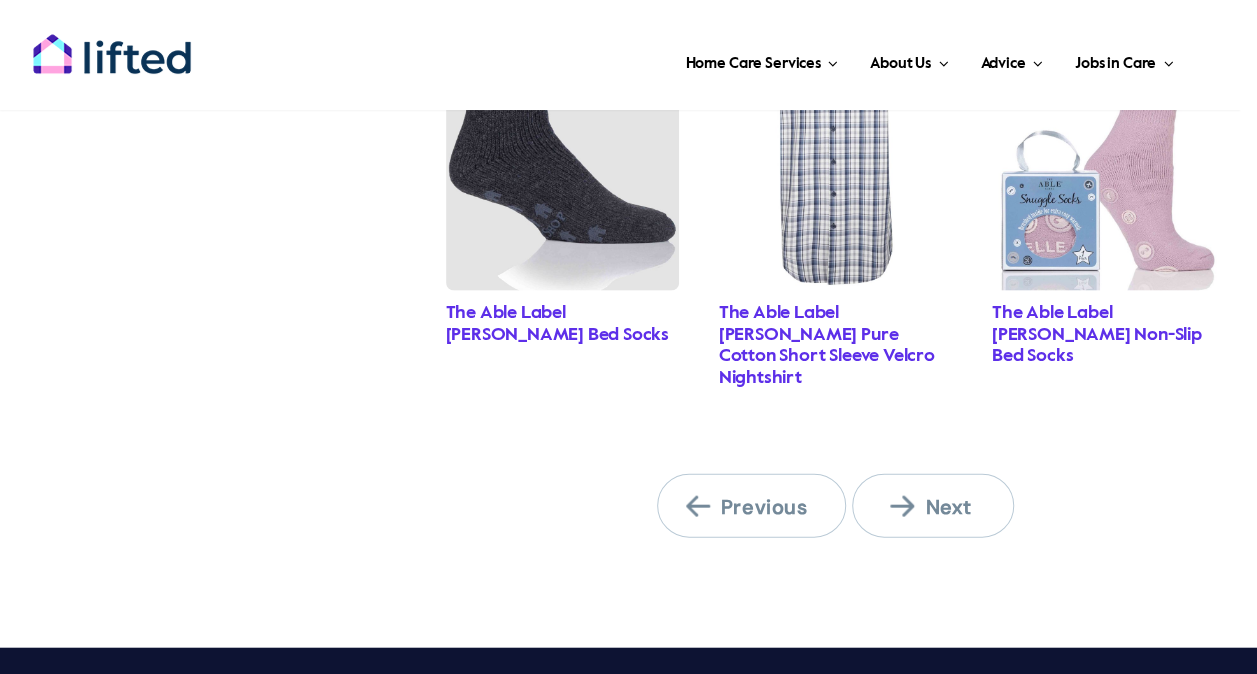 click on "Next" at bounding box center [932, 506] 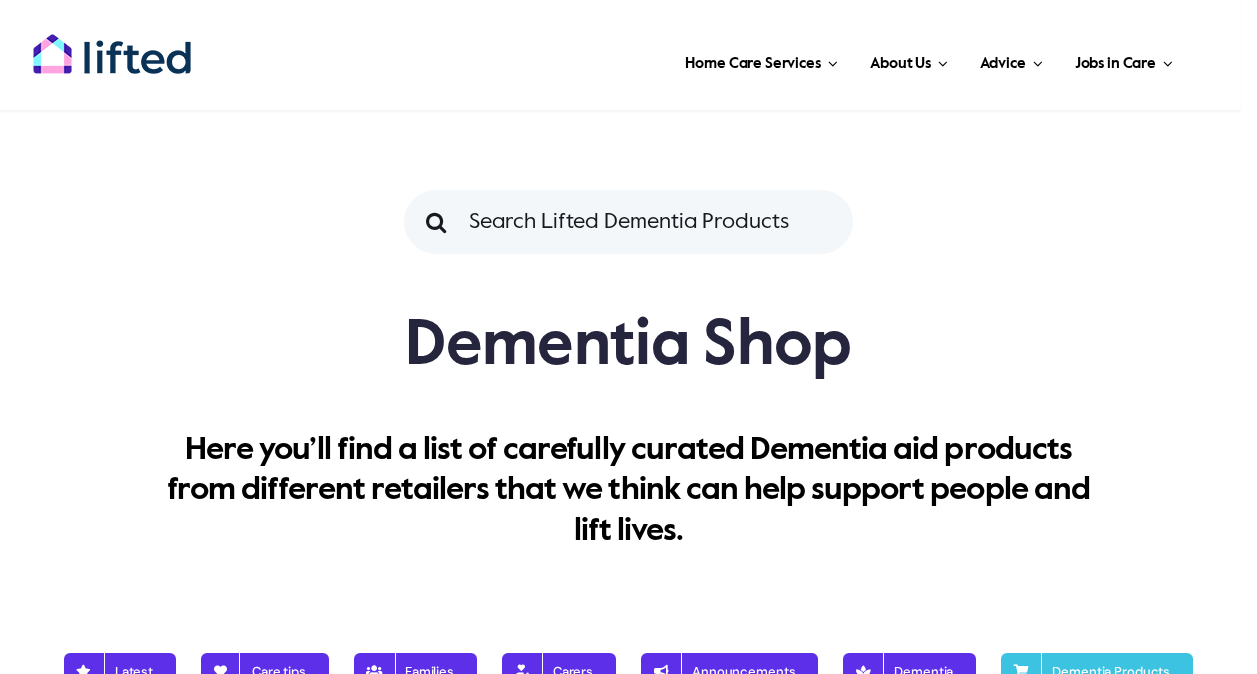 scroll, scrollTop: 0, scrollLeft: 0, axis: both 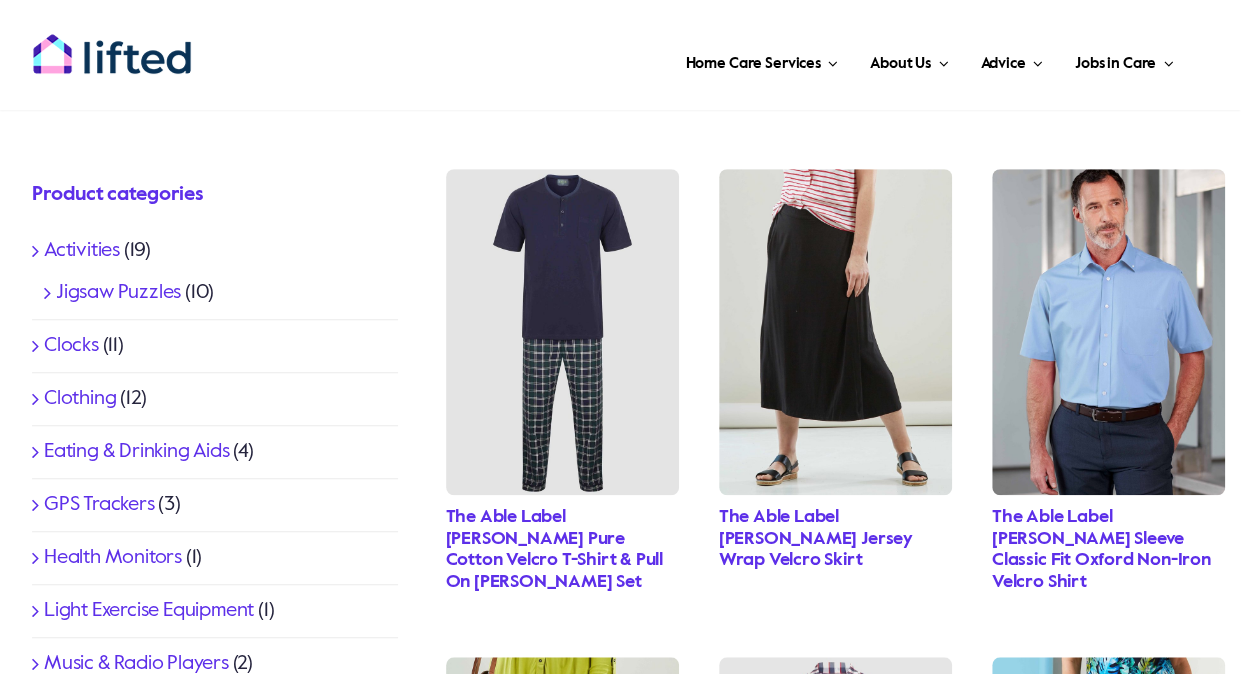 click on "Activities" at bounding box center [82, 251] 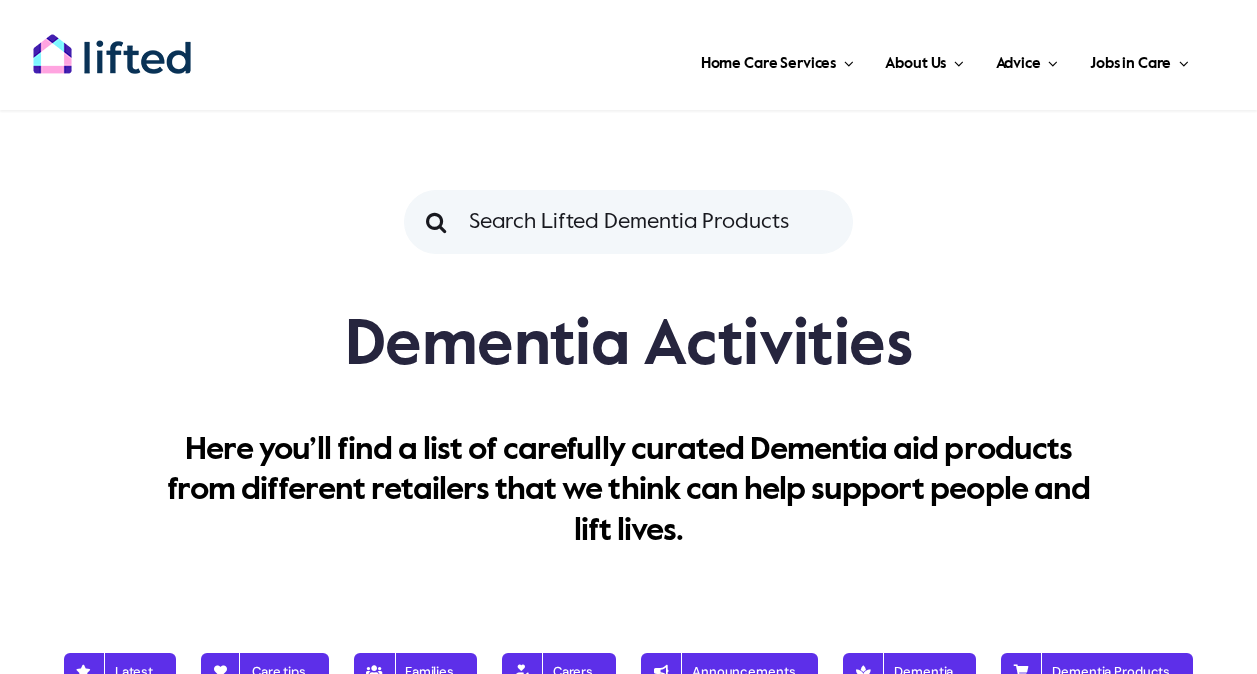 scroll, scrollTop: 0, scrollLeft: 0, axis: both 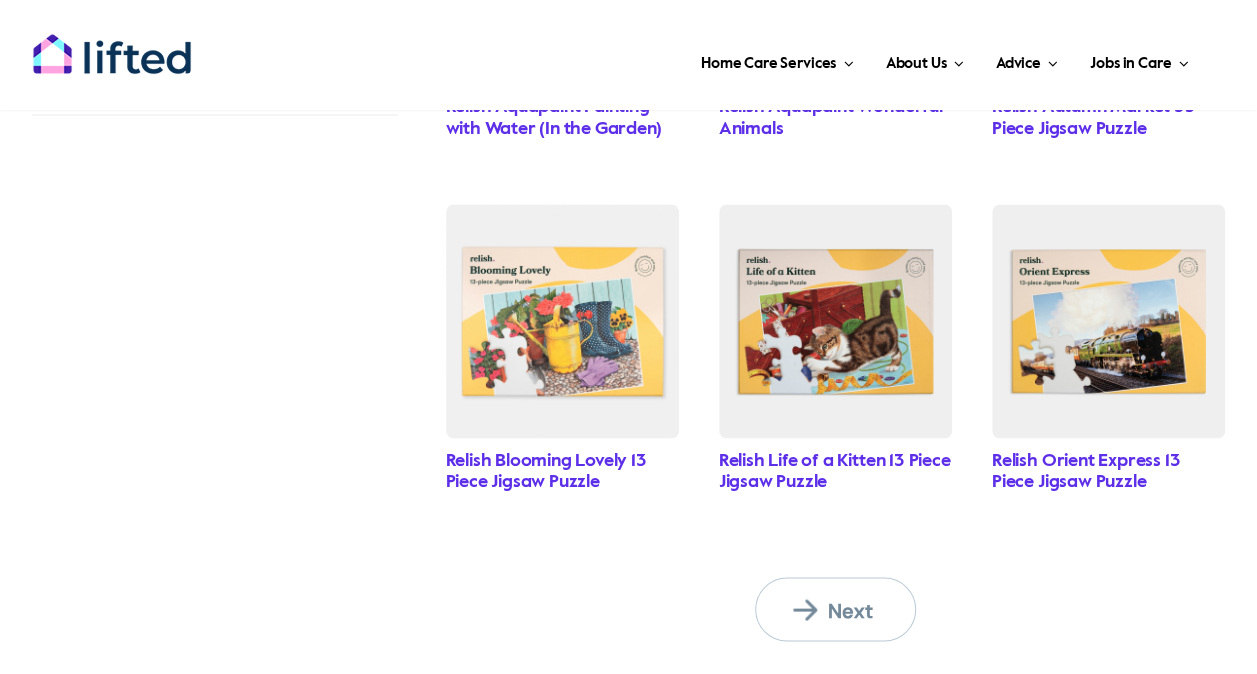 click on "Next" at bounding box center (848, 610) 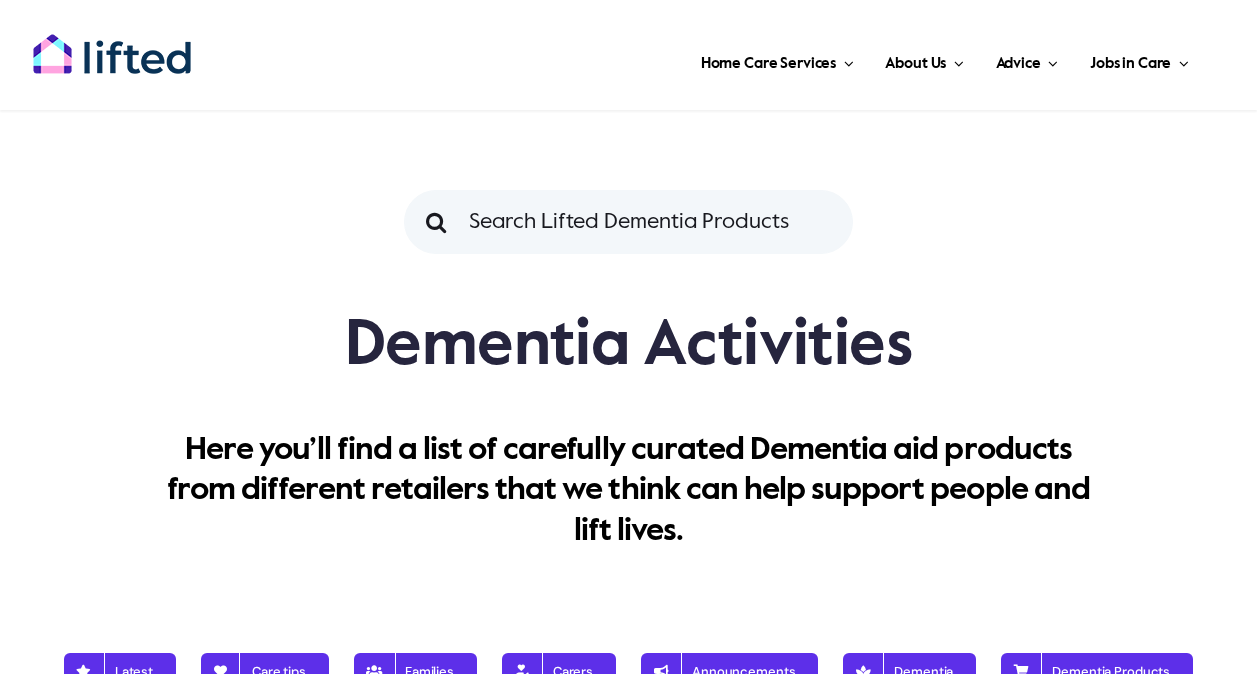 scroll, scrollTop: 0, scrollLeft: 0, axis: both 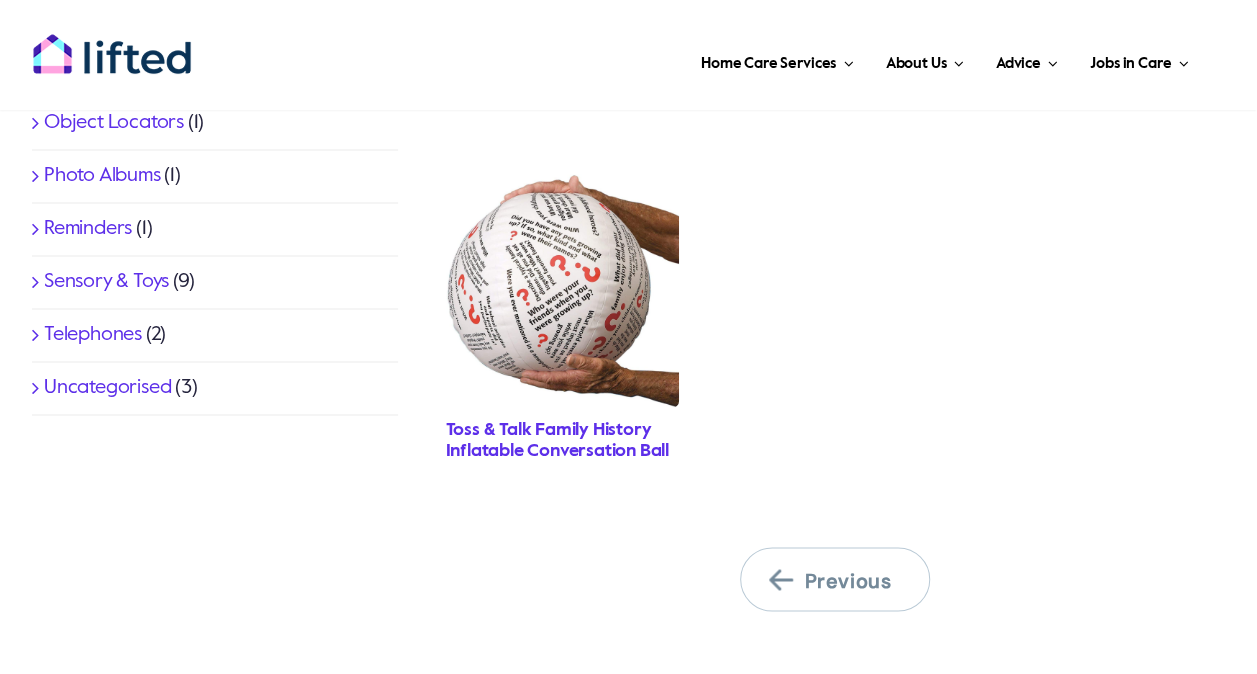 click on "Toss & Talk Family History Inflatable Conversation Ball" at bounding box center (557, 441) 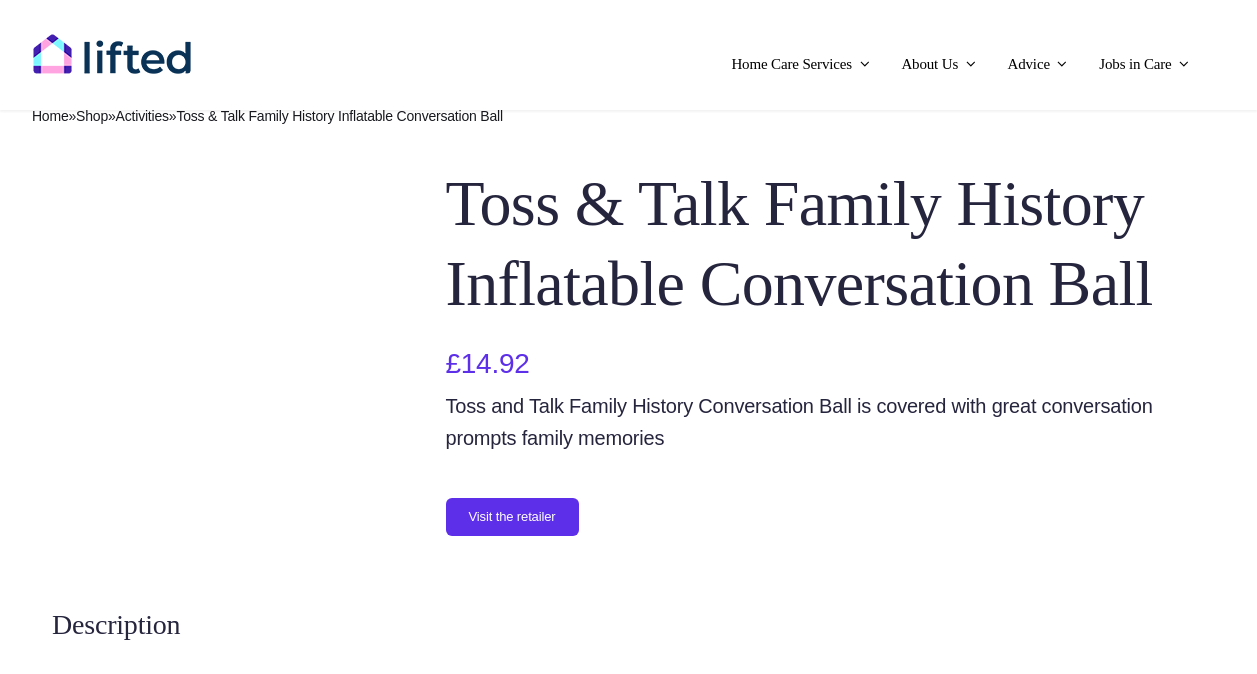 scroll, scrollTop: 0, scrollLeft: 0, axis: both 